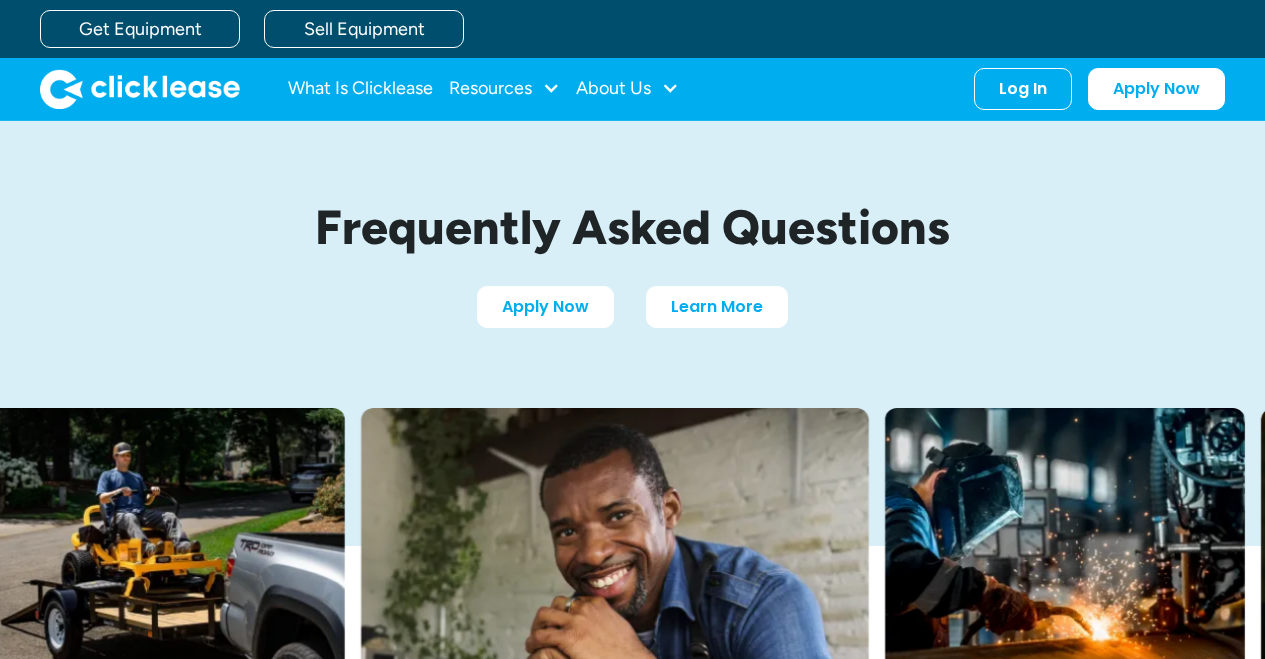 scroll, scrollTop: 0, scrollLeft: 0, axis: both 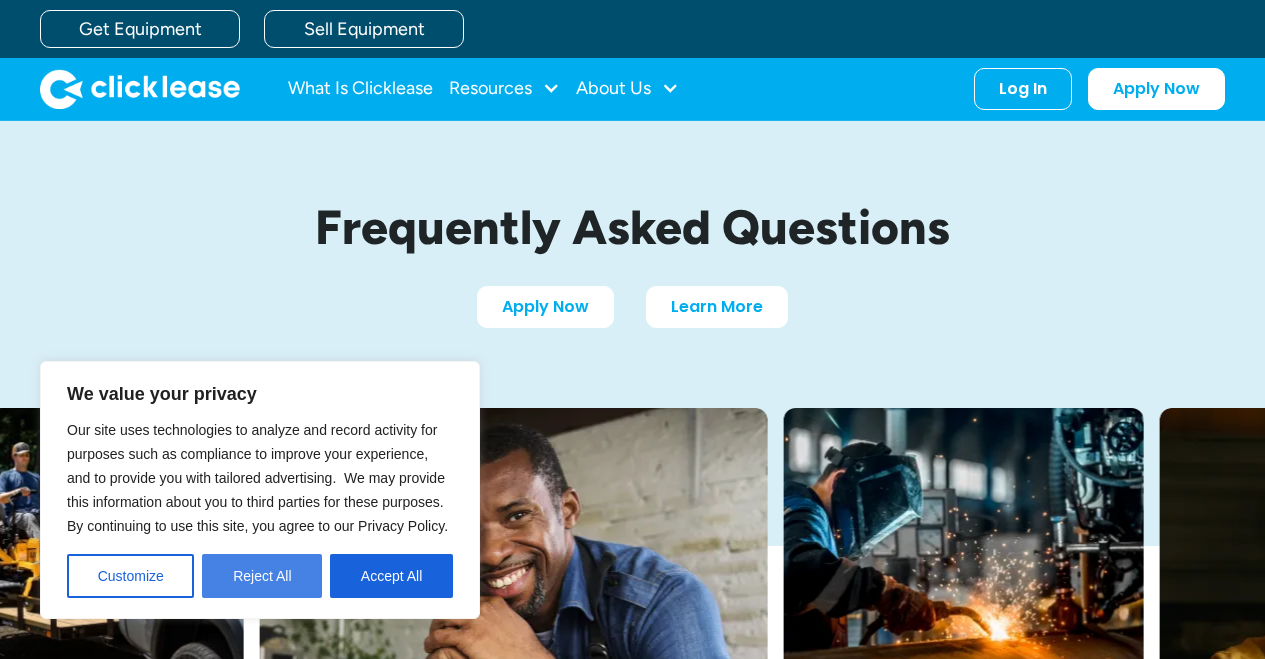 click on "Reject All" at bounding box center [262, 576] 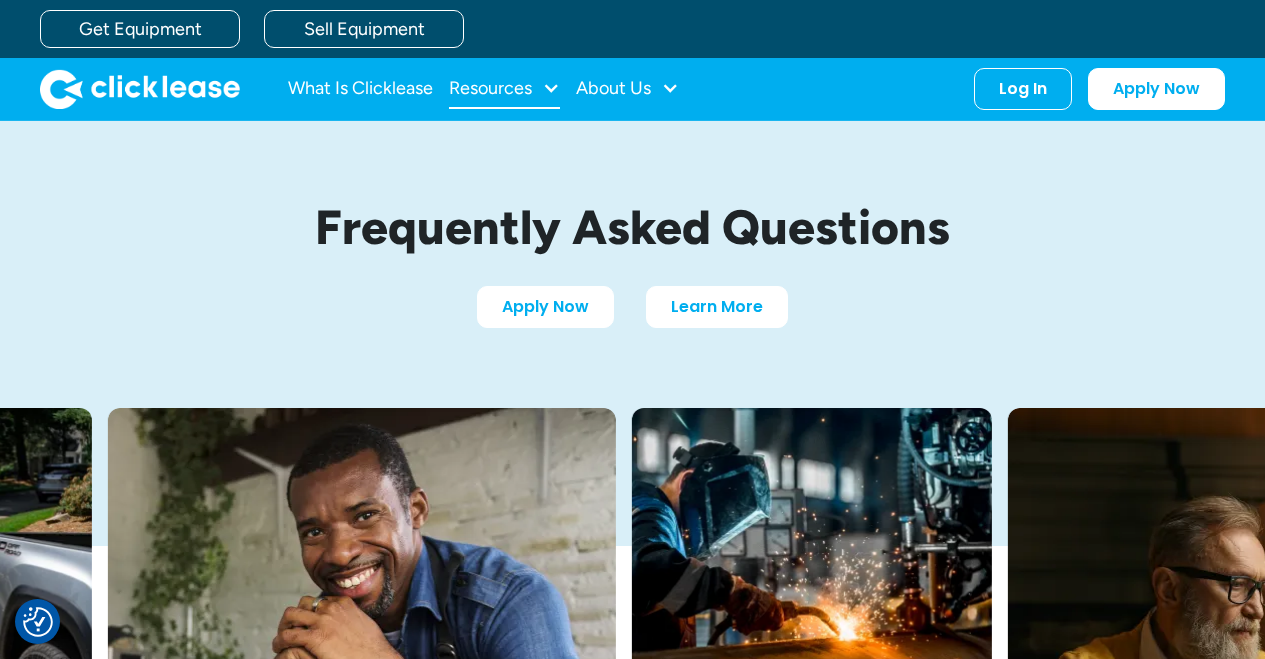 click at bounding box center (551, 88) 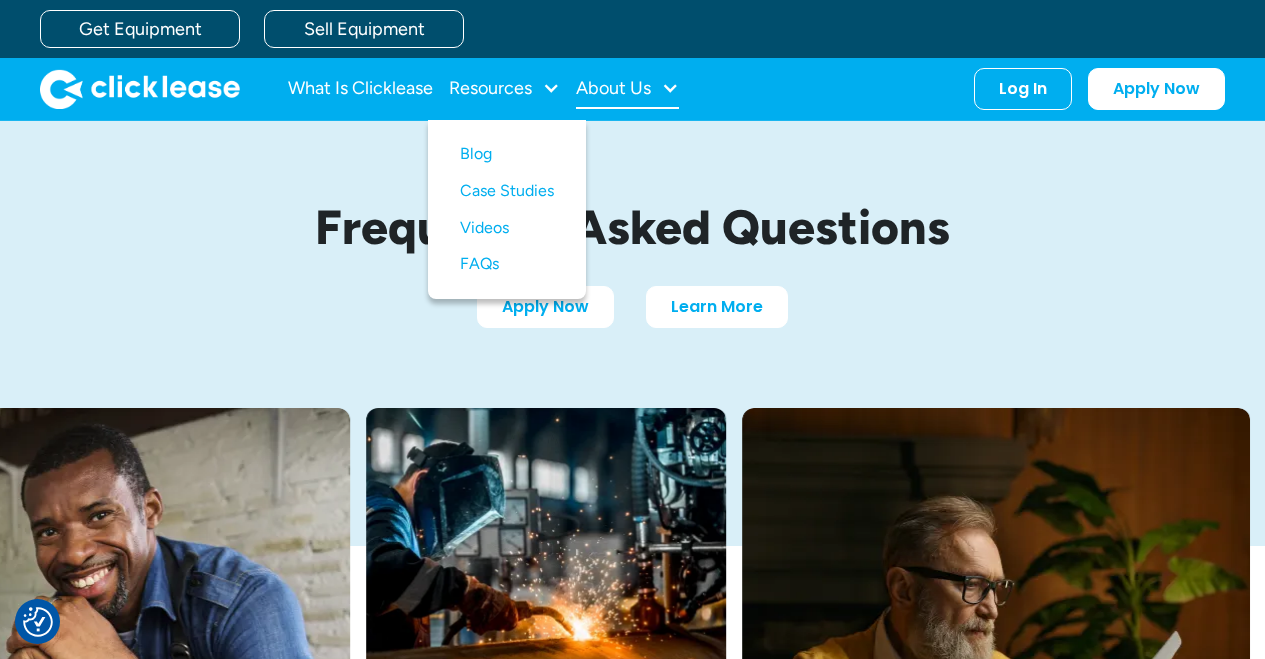 click at bounding box center [670, 88] 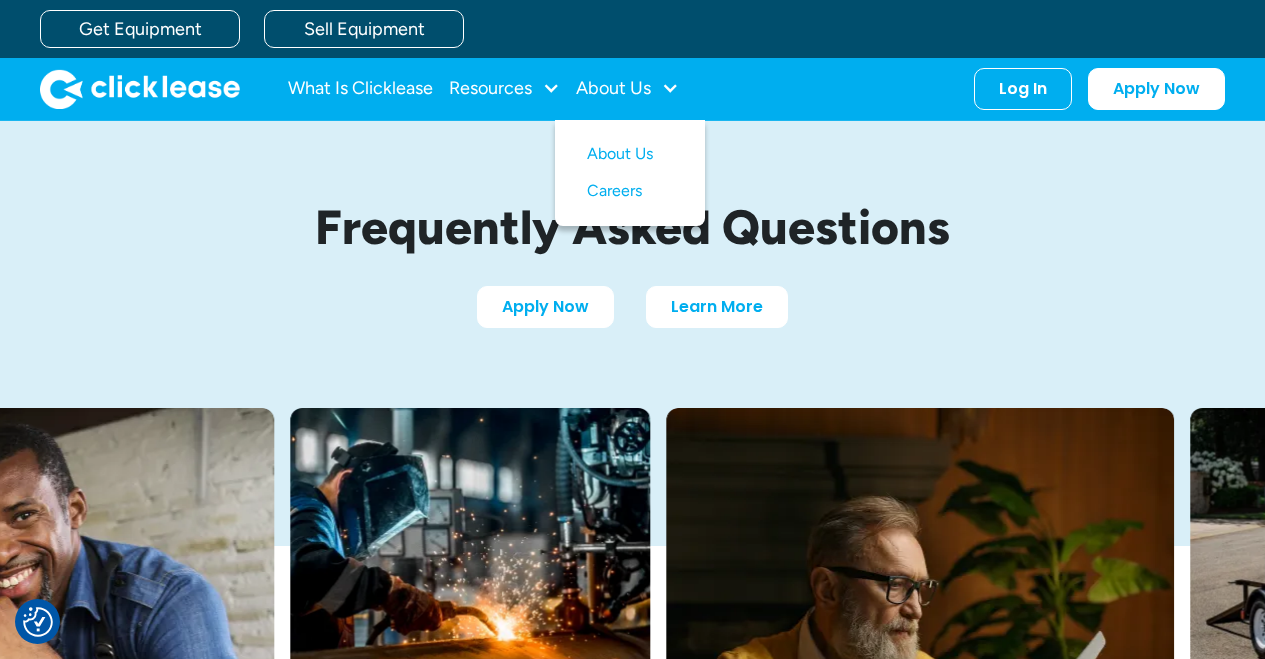 click on "Frequently Asked Questions Apply Now Learn More" at bounding box center (633, 264) 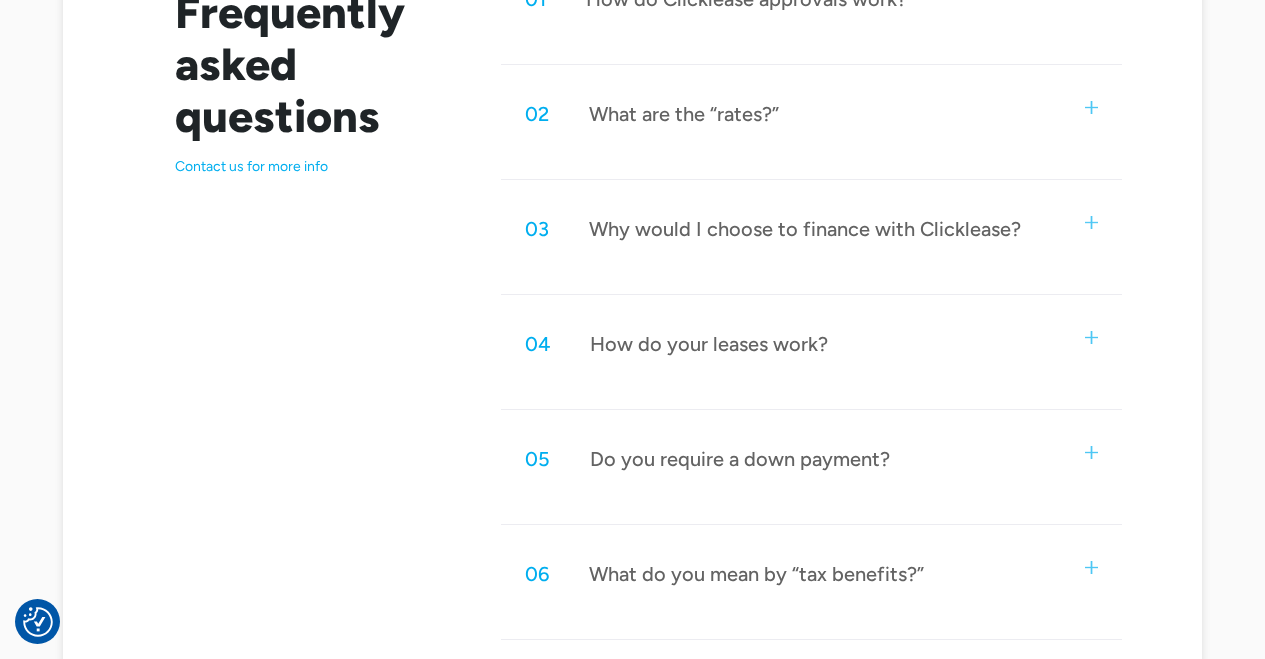 scroll, scrollTop: 1142, scrollLeft: 0, axis: vertical 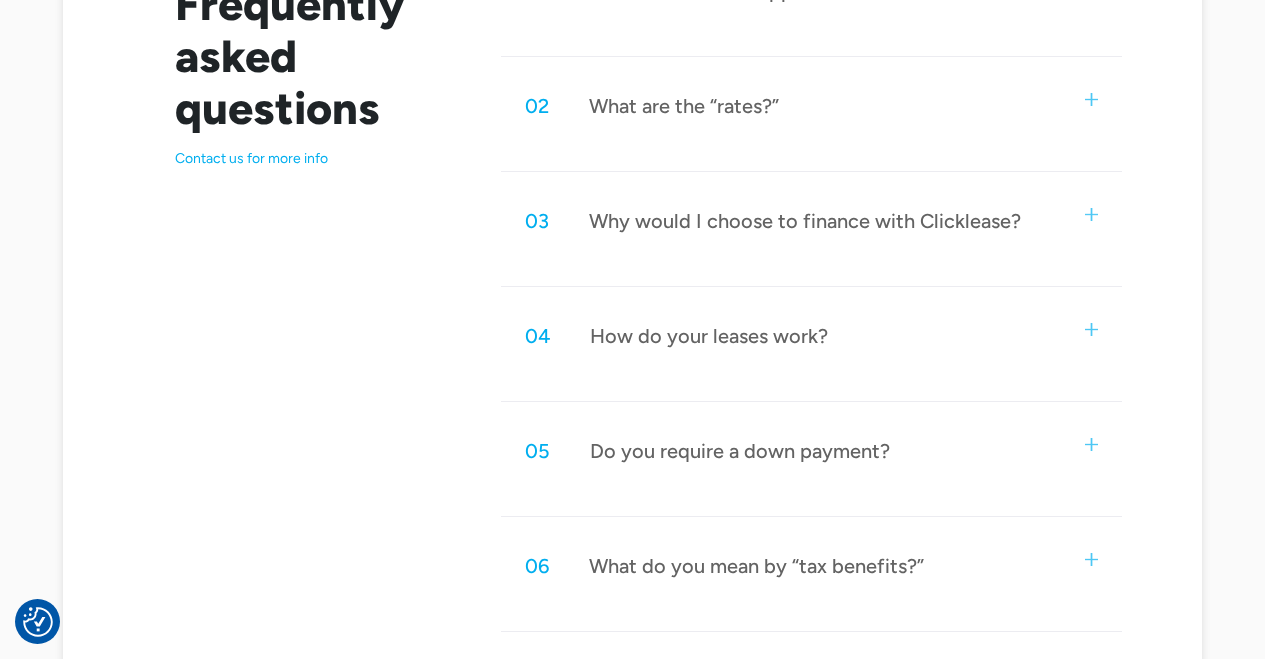 click at bounding box center (1091, 214) 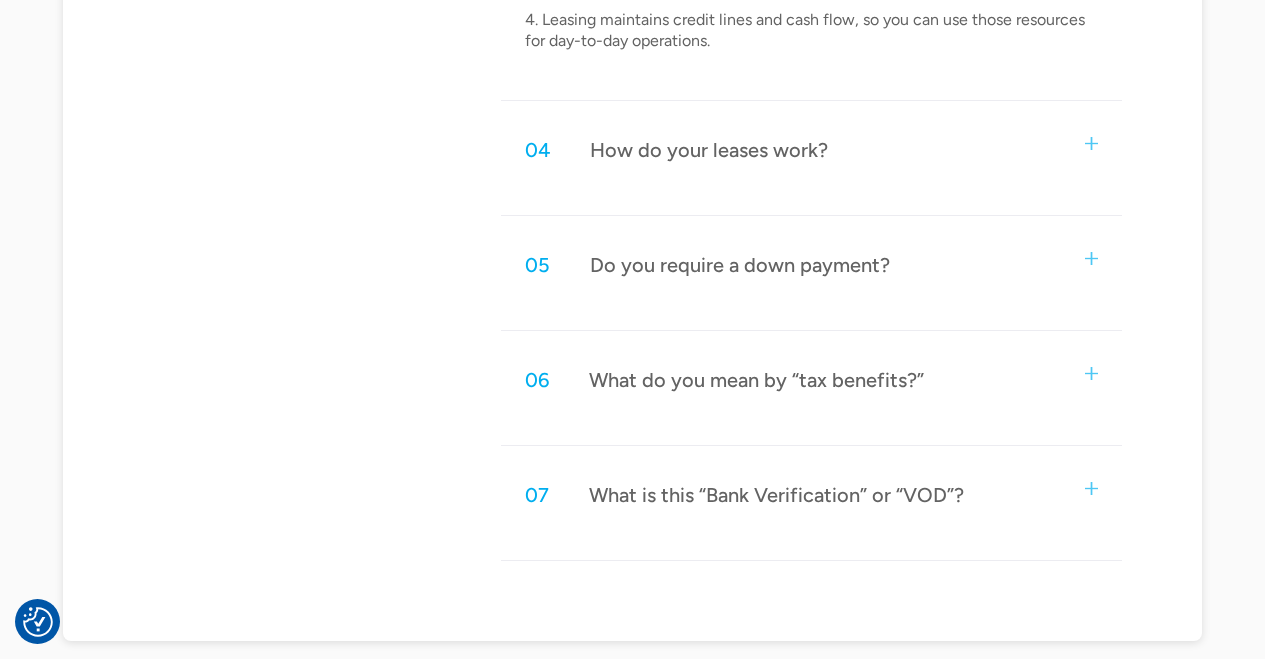 scroll, scrollTop: 1874, scrollLeft: 0, axis: vertical 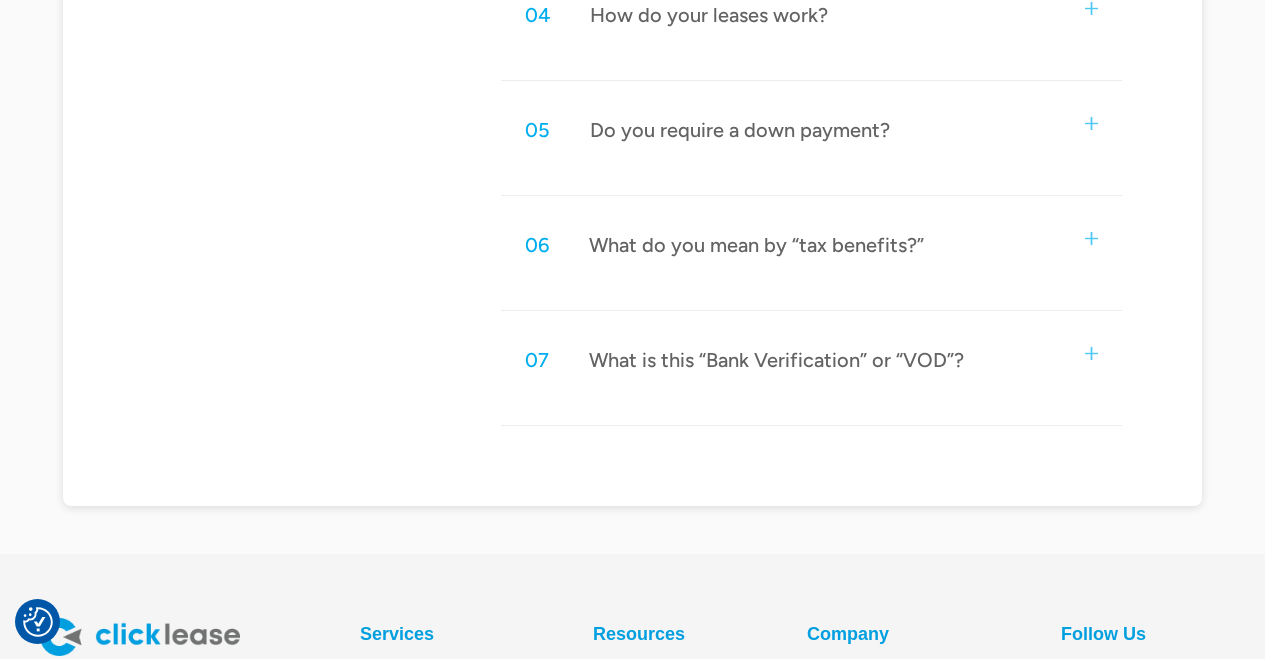 click on "06 What do you mean by “tax benefits?”" at bounding box center (811, 245) 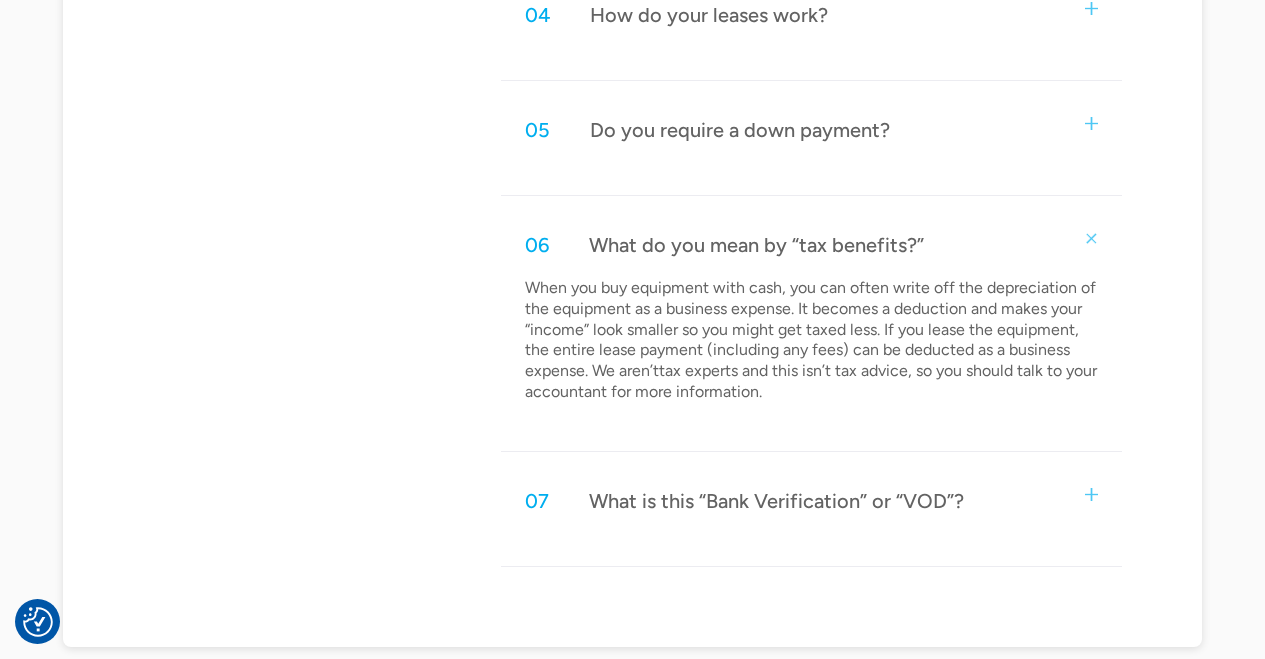 click on "07 What is this “Bank Verification” or “VOD”?" at bounding box center (811, 501) 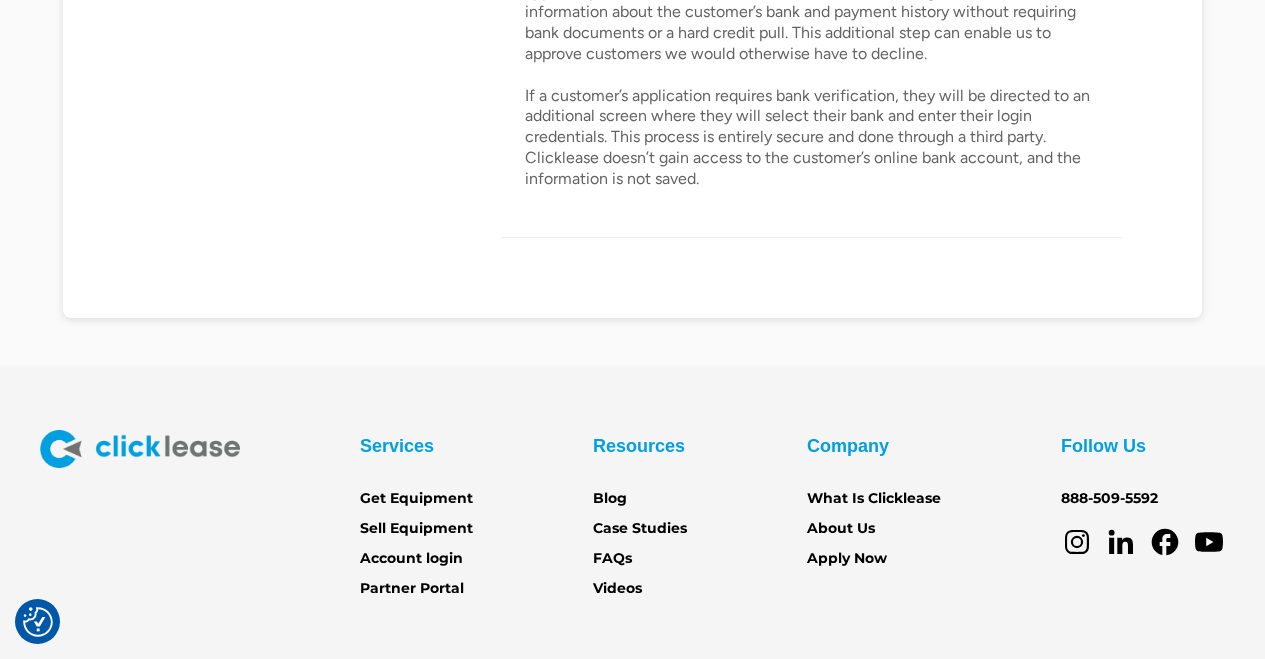 scroll, scrollTop: 2469, scrollLeft: 0, axis: vertical 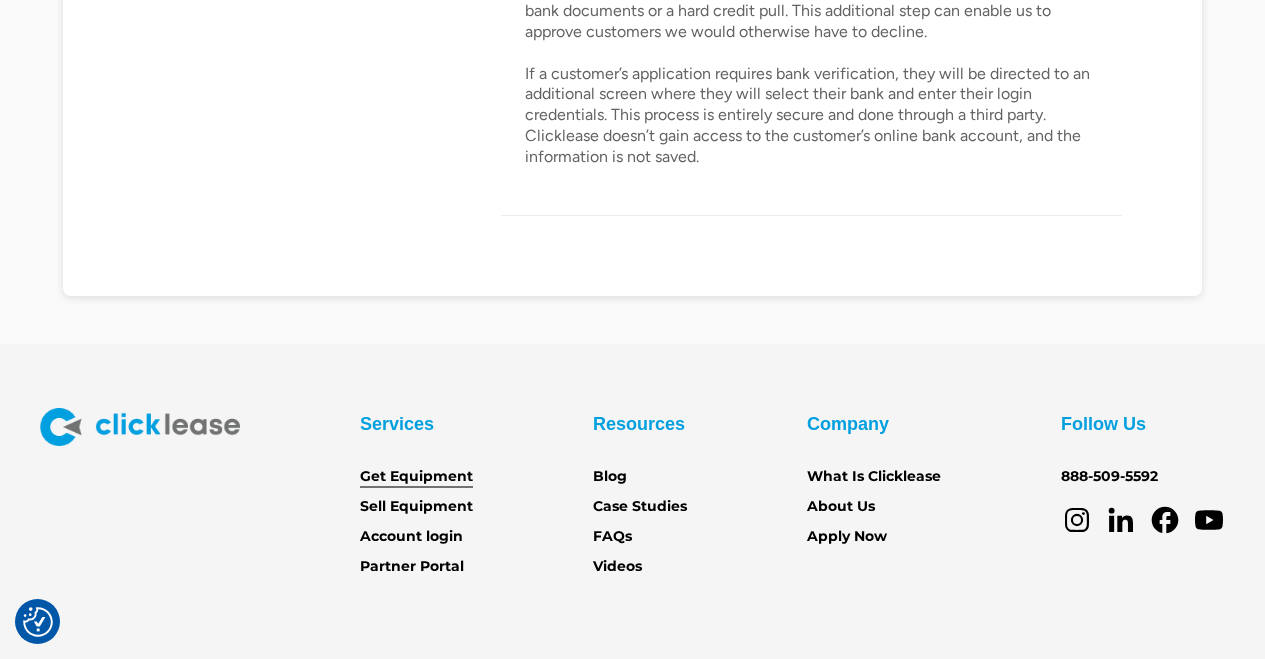 click on "Get Equipment" at bounding box center [416, 477] 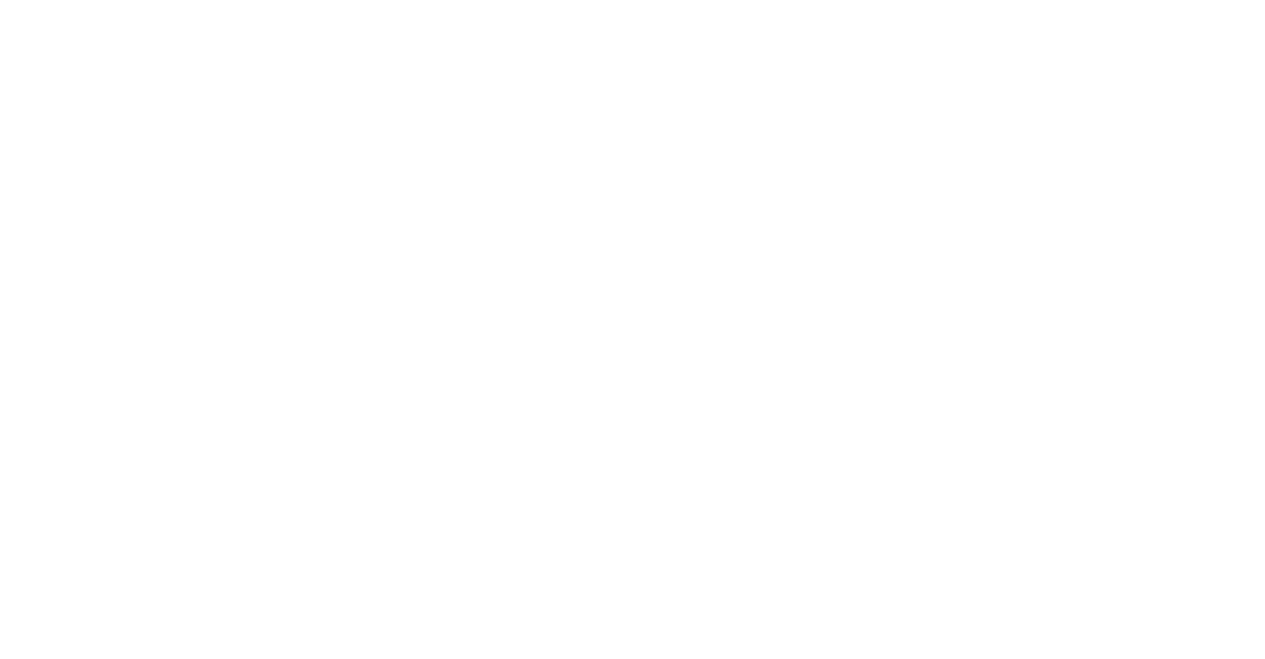 scroll, scrollTop: 0, scrollLeft: 0, axis: both 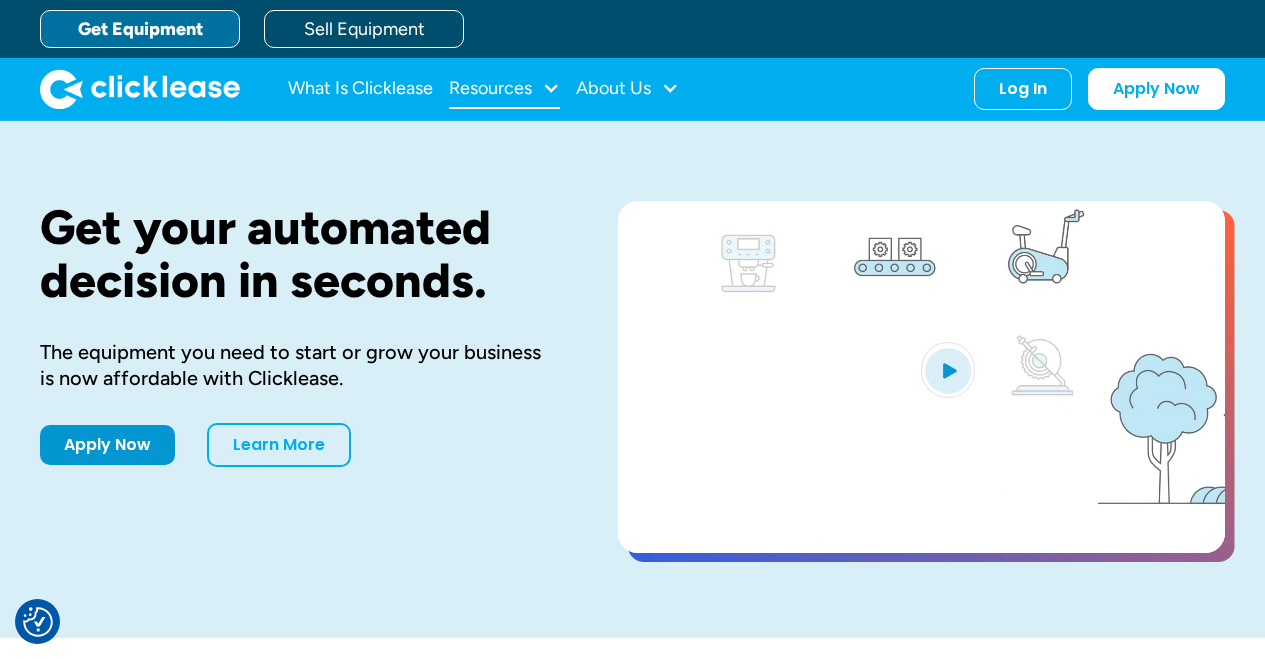 click on "Resources" at bounding box center (504, 89) 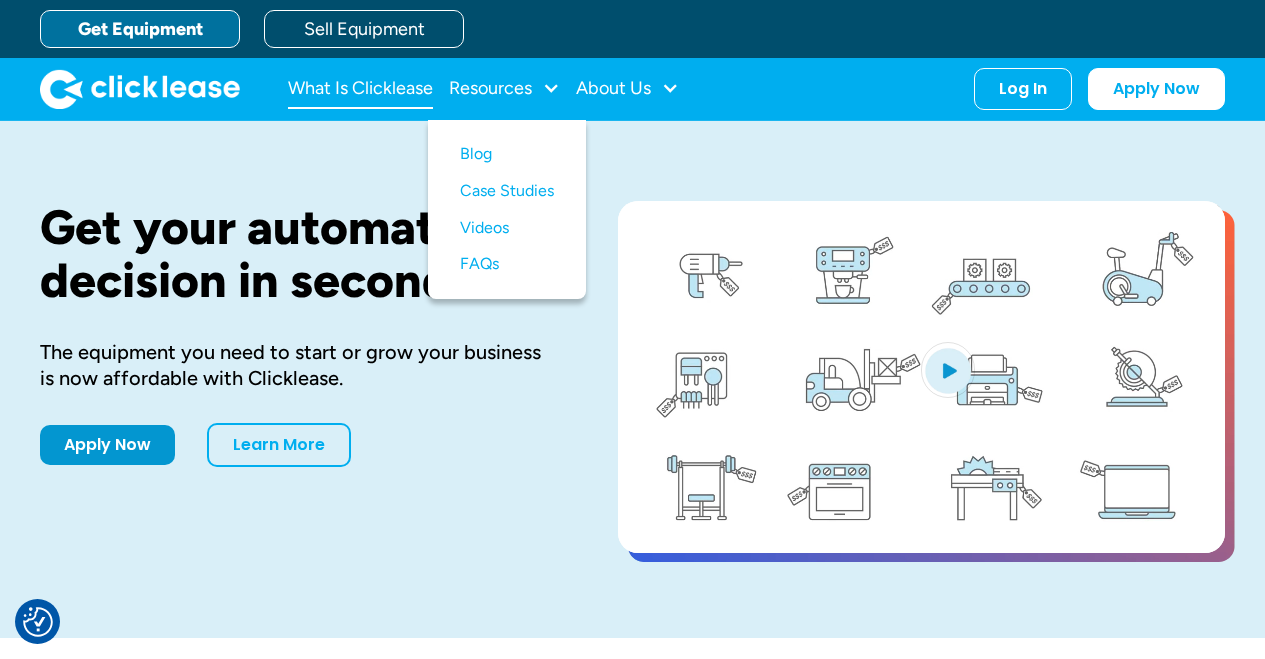 click on "What Is Clicklease" at bounding box center (360, 89) 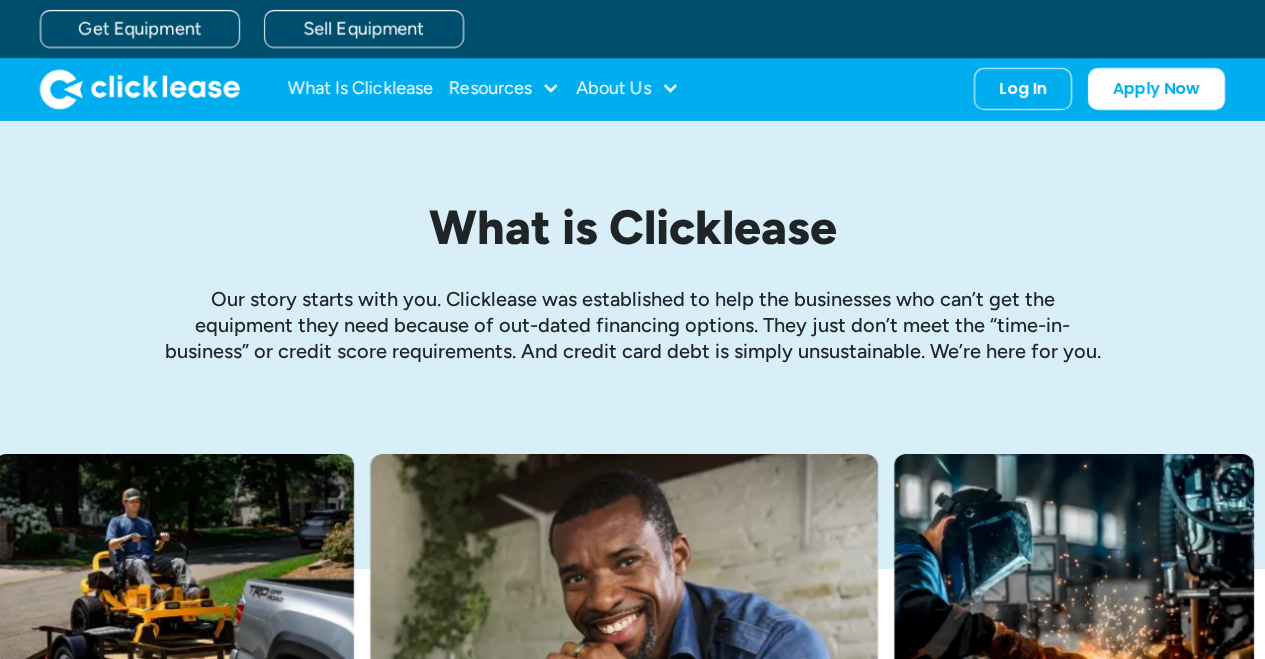 scroll, scrollTop: 0, scrollLeft: 0, axis: both 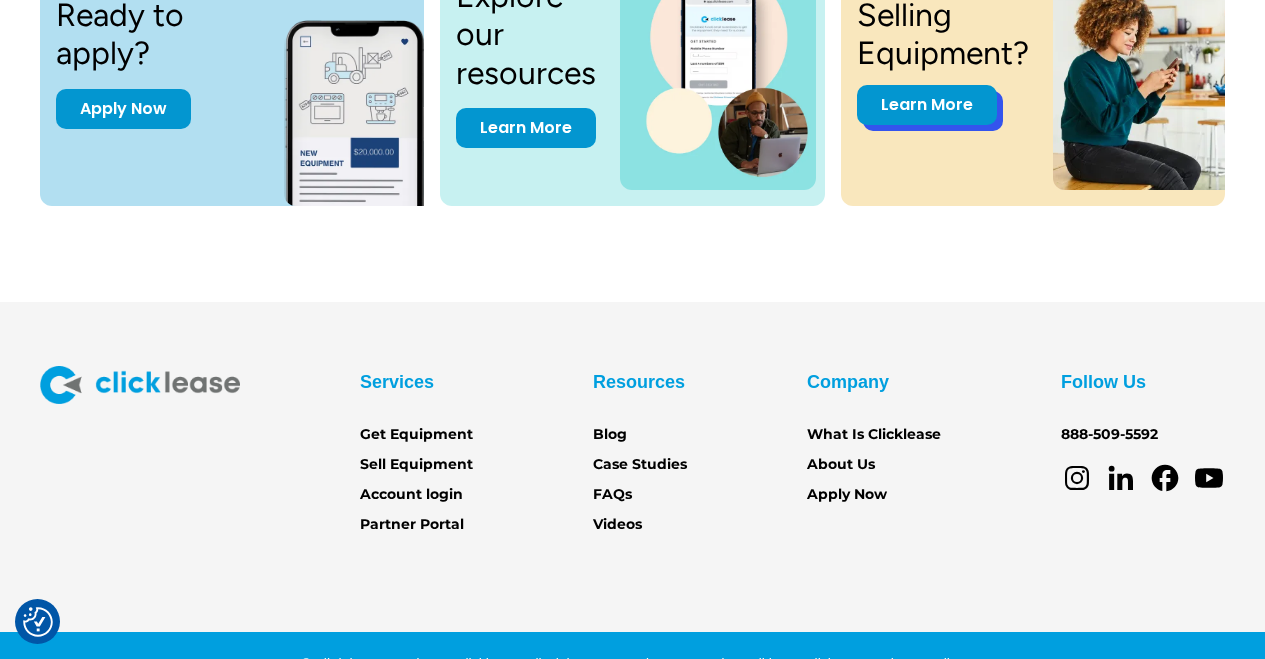 click on "Learn More" at bounding box center (927, 105) 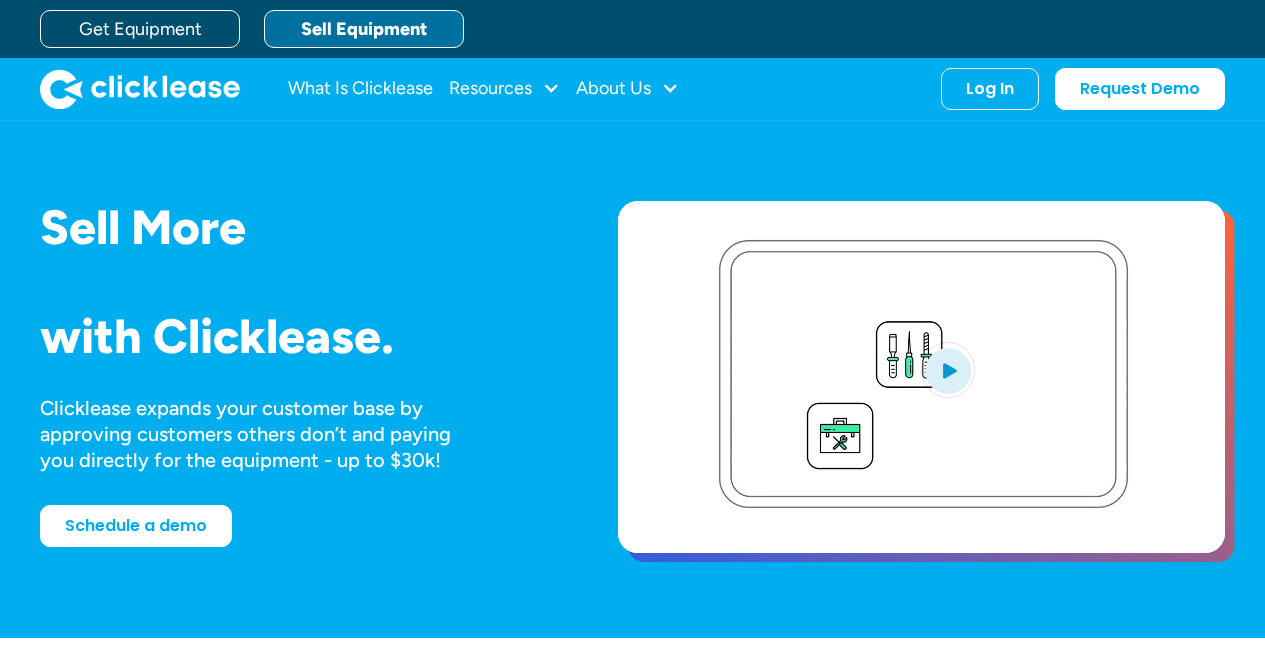 scroll, scrollTop: 0, scrollLeft: 0, axis: both 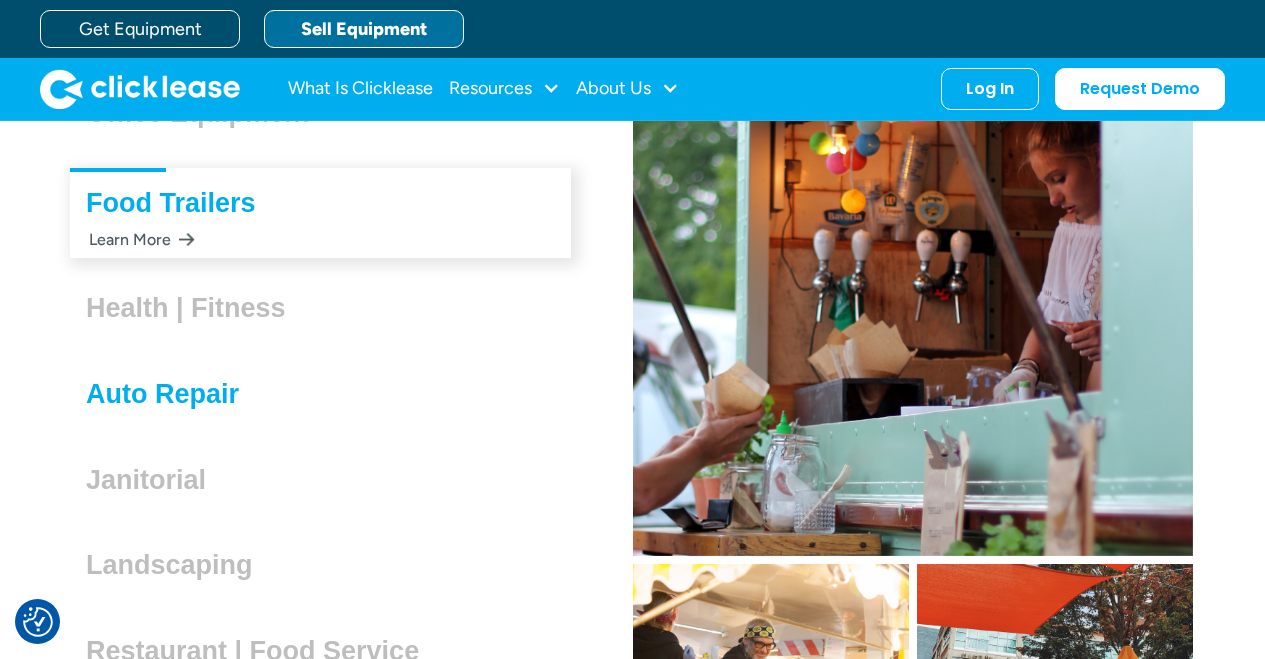 click on "Auto Repair" at bounding box center (170, 394) 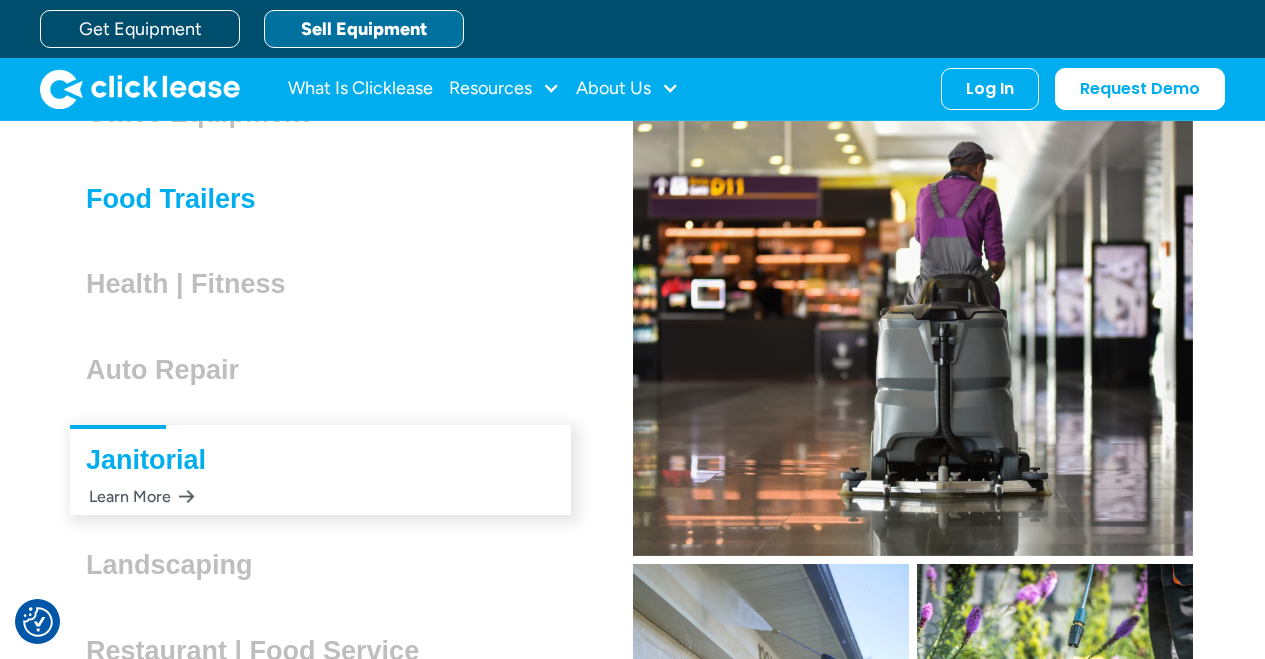 click on "Food Trailers" at bounding box center [179, 199] 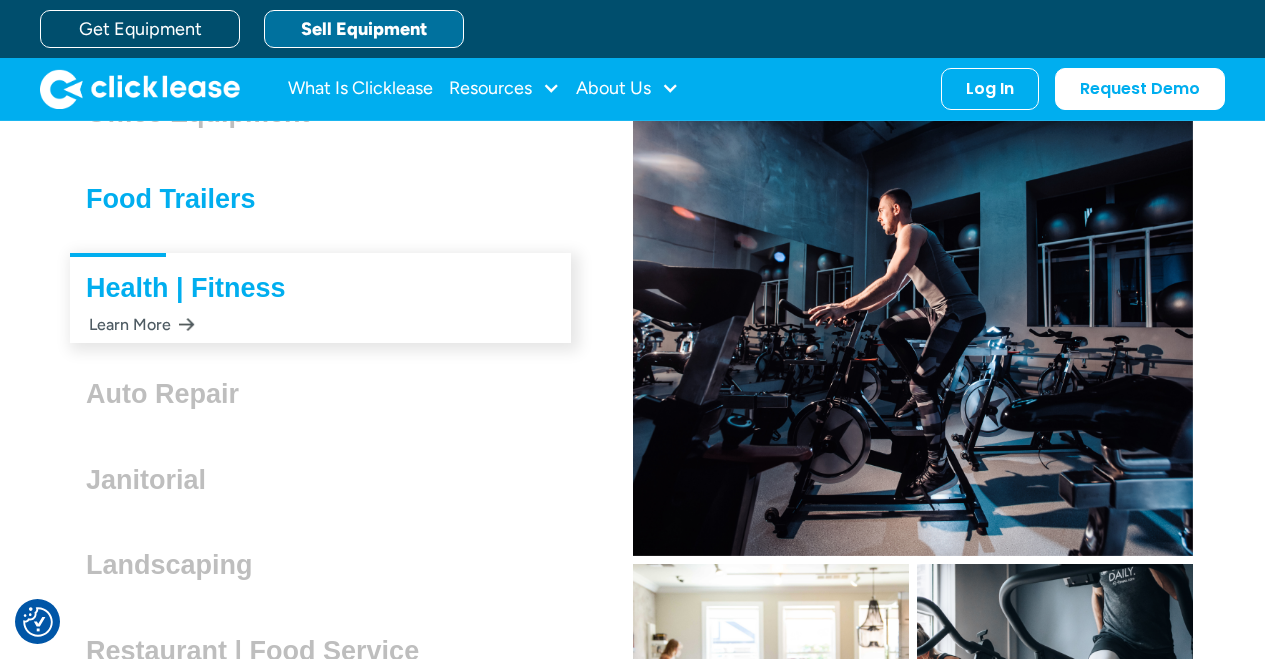 click on "Food Trailers" at bounding box center [179, 199] 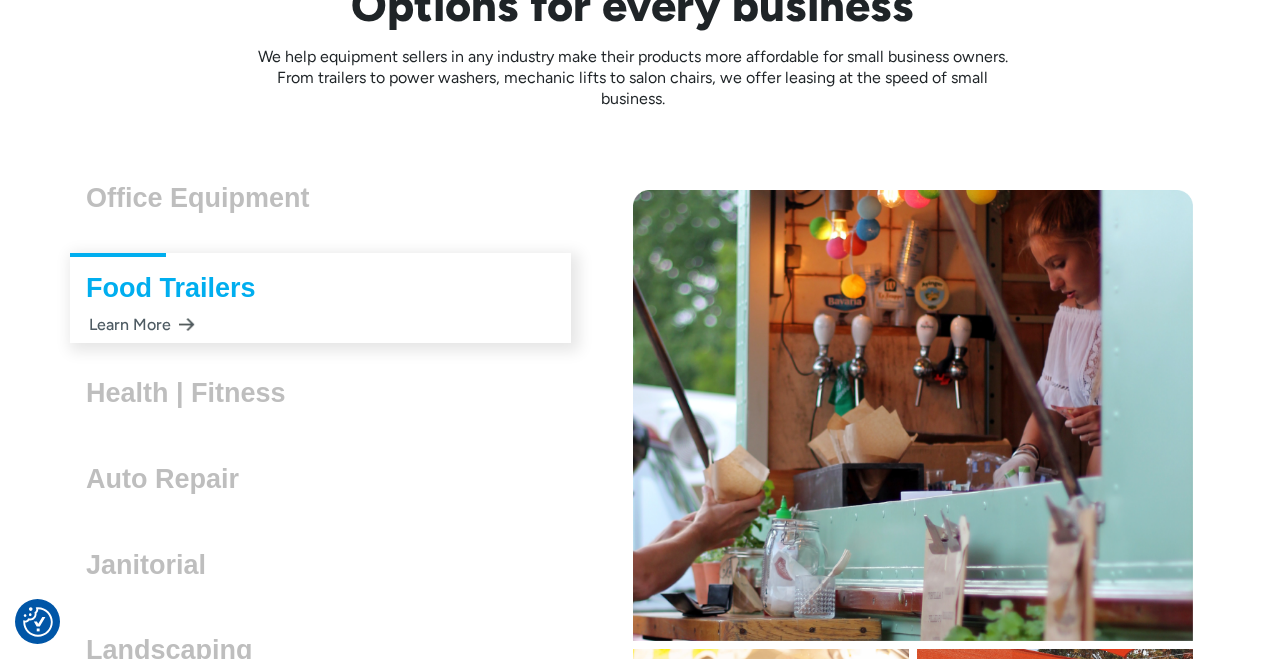 scroll, scrollTop: 5390, scrollLeft: 0, axis: vertical 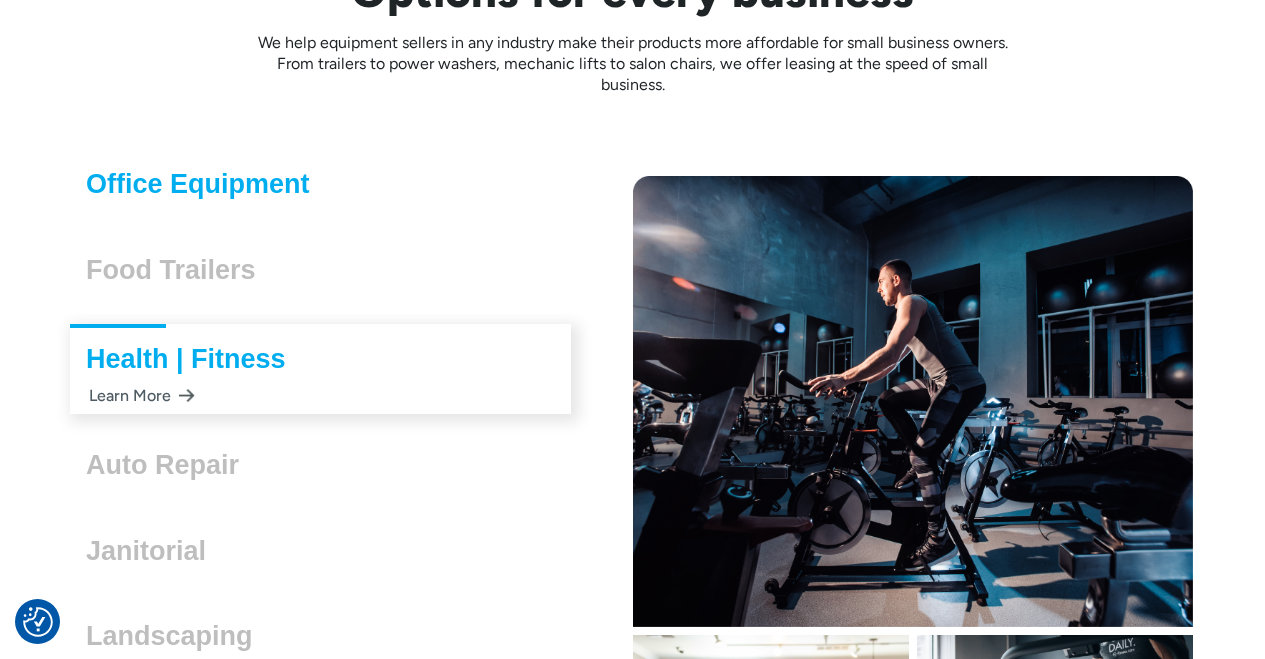 click on "Office Equipment" at bounding box center [206, 184] 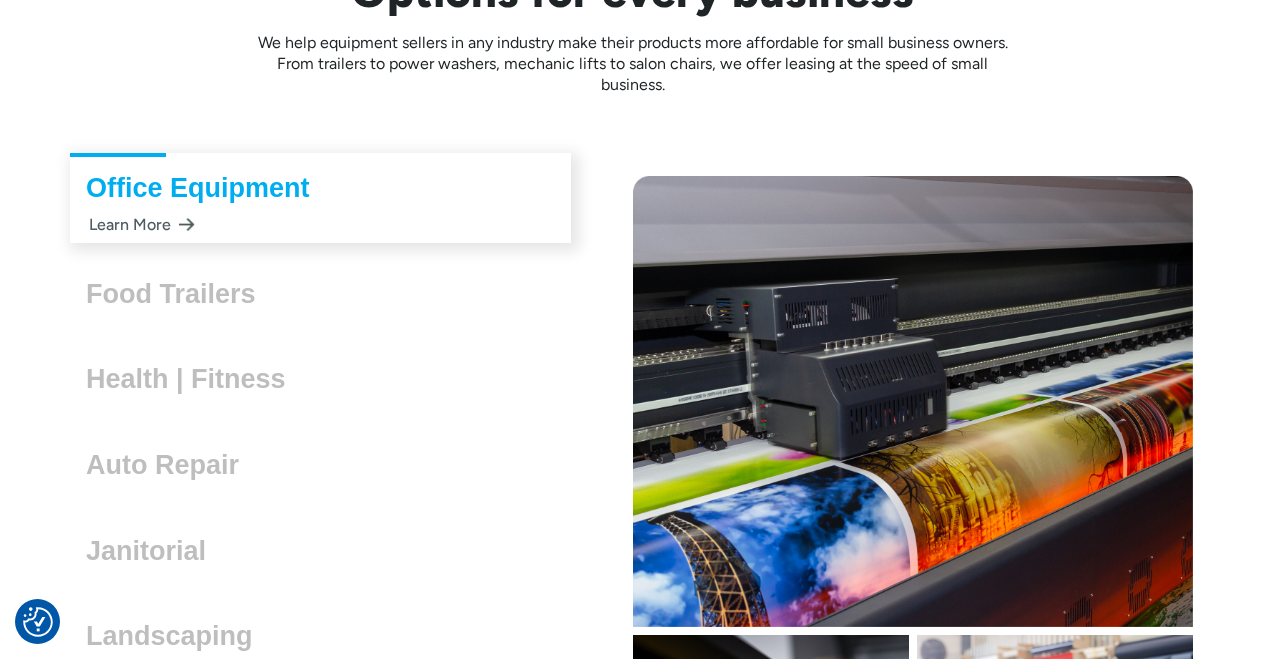 click on "Learn More" at bounding box center [140, 224] 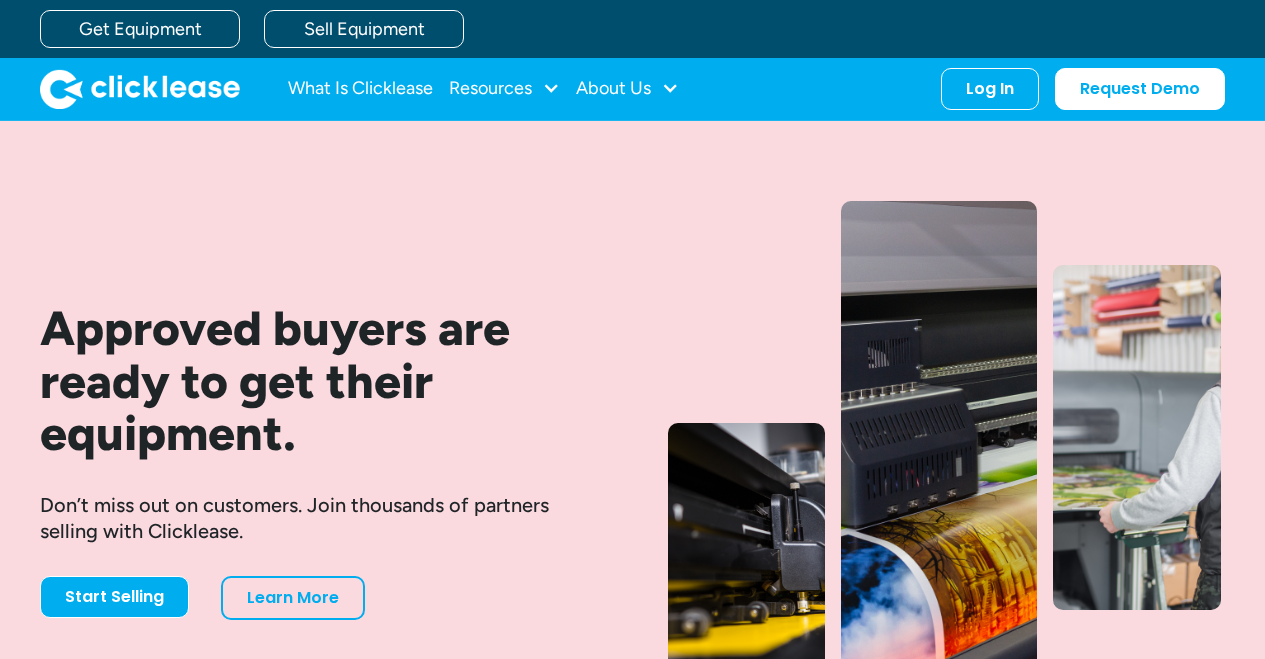 scroll, scrollTop: 0, scrollLeft: 0, axis: both 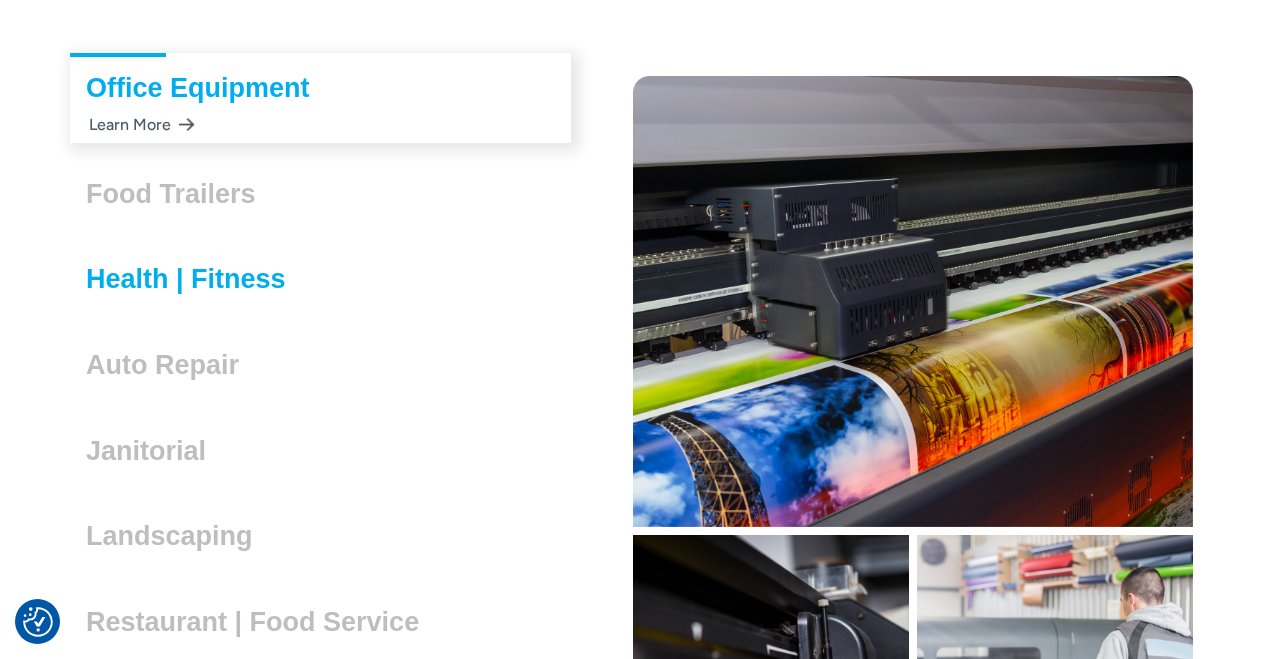 click on "Health | Fitness" at bounding box center [194, 279] 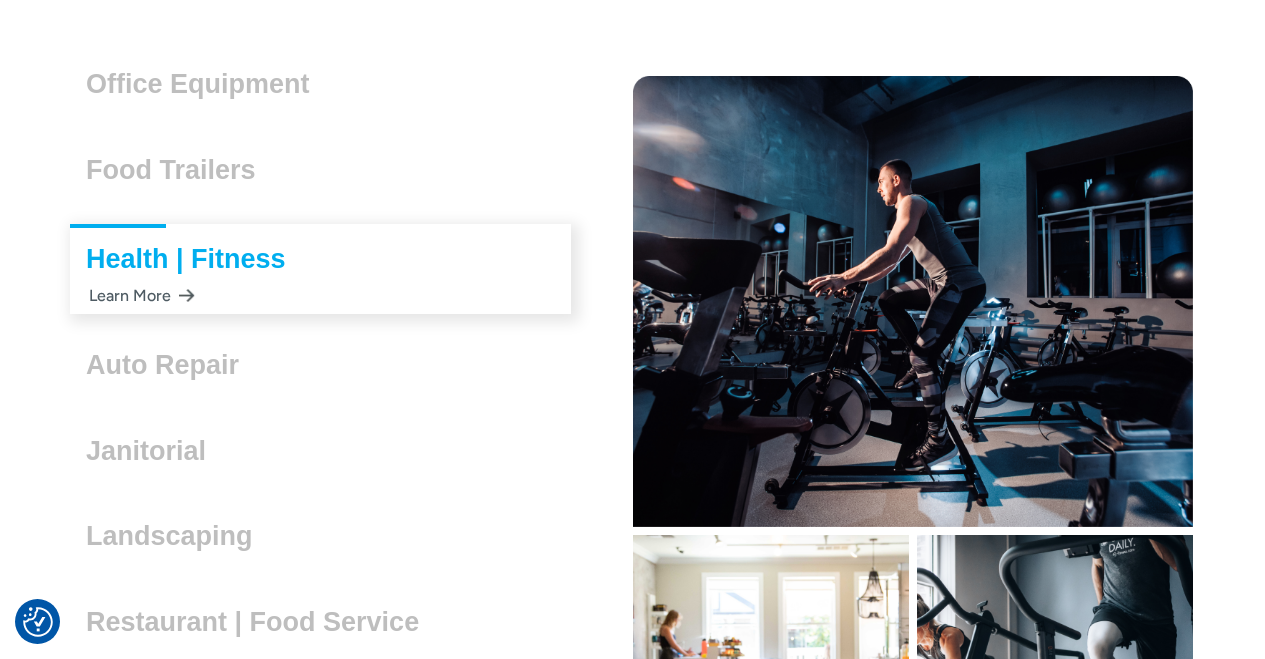 click on "Office Equipment Lorem ipsum dolor sit amet, consectetur adipiscing elit. Suspendisse varius enim in eros elementum tristique. Duis cursus, mi quis viverra ornare, eros dolor interdum nulla, ut commodo diam libero vitae erat. Aenean faucibus nibh et justo cursus id rutrum lorem imperdiet. Nunc ut sem vitae risus tristique posuere. Learn More Food Trailers Lorem ipsum dolor sit amet, consectetur adipiscing elit. Suspendisse varius enim in eros elementum tristique. Duis cursus, mi quis viverra ornare, eros dolor interdum nulla, ut commodo diam libero vitae erat. Aenean faucibus nibh et justo cursus id rutrum lorem imperdiet. Nunc ut sem vitae risus tristique posuere. Learn More Health | Fitness Lorem ipsum dolor sit amet, consectetur adipiscing elit. Suspendisse varius enim in eros elementum tristique. Duis cursus, mi quis viverra ornare, eros dolor interdum nulla, ut commodo diam libero vitae erat. Aenean faucibus nibh et justo cursus id rutrum lorem imperdiet. Nunc ut sem vitae risus tristique posuere." at bounding box center (320, 440) 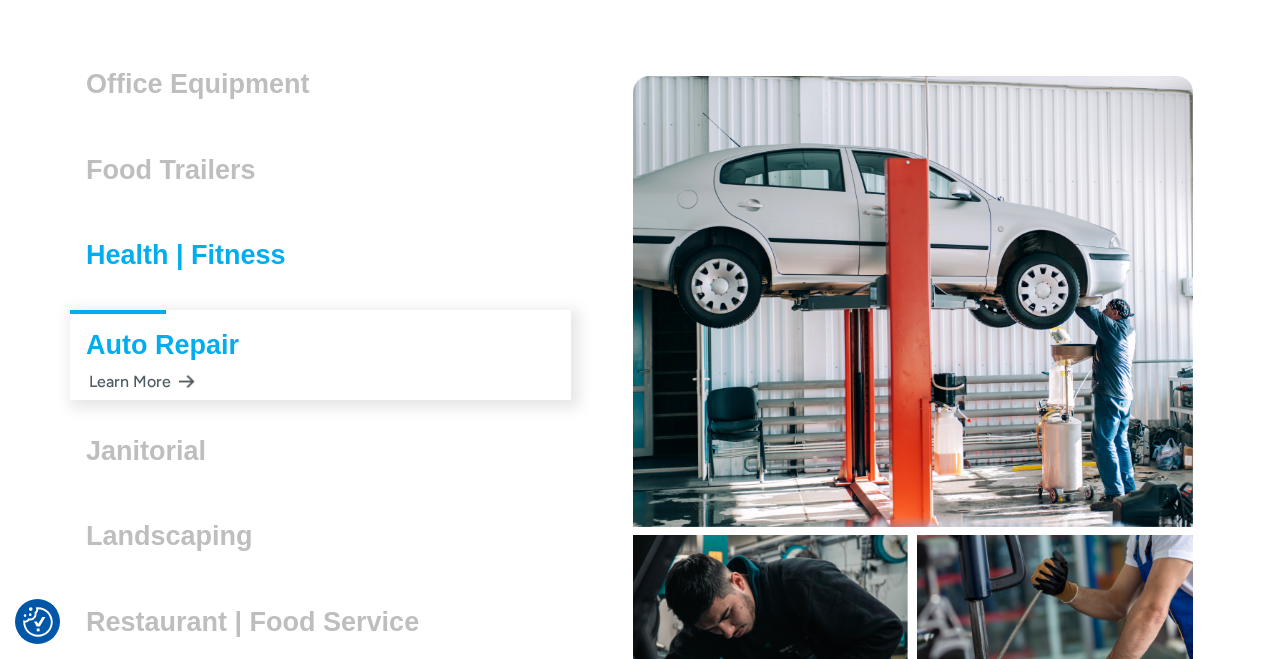 click on "Health | Fitness" at bounding box center (194, 255) 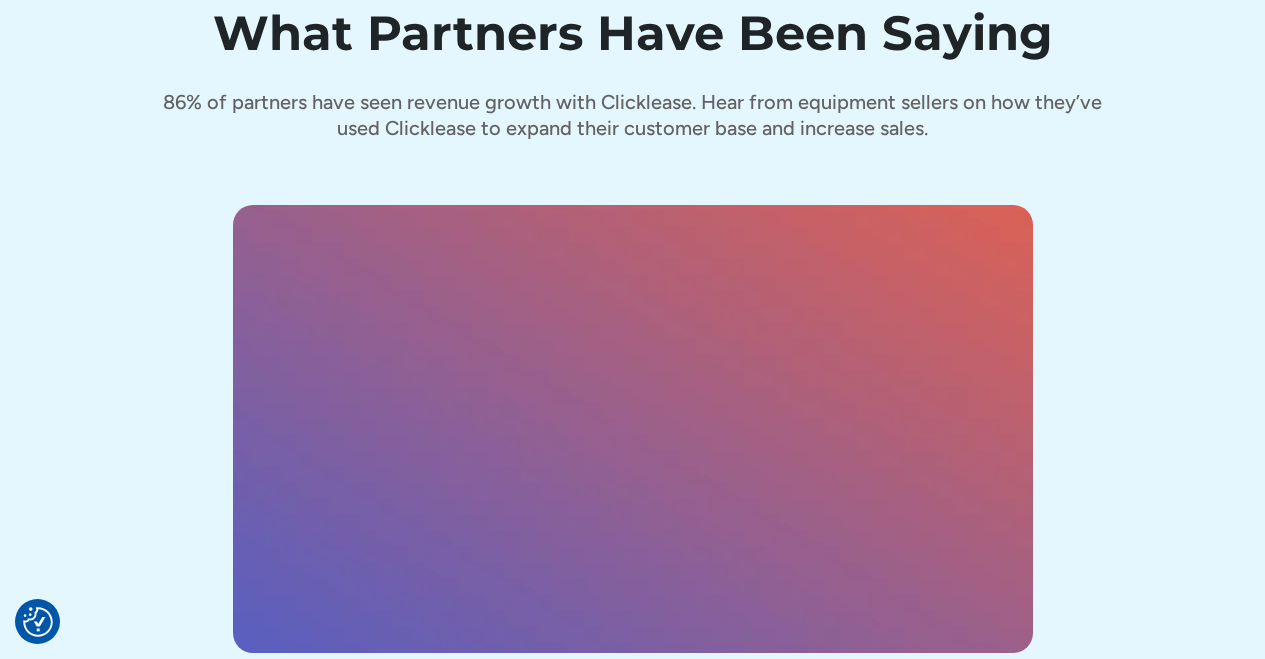 scroll, scrollTop: 6998, scrollLeft: 0, axis: vertical 